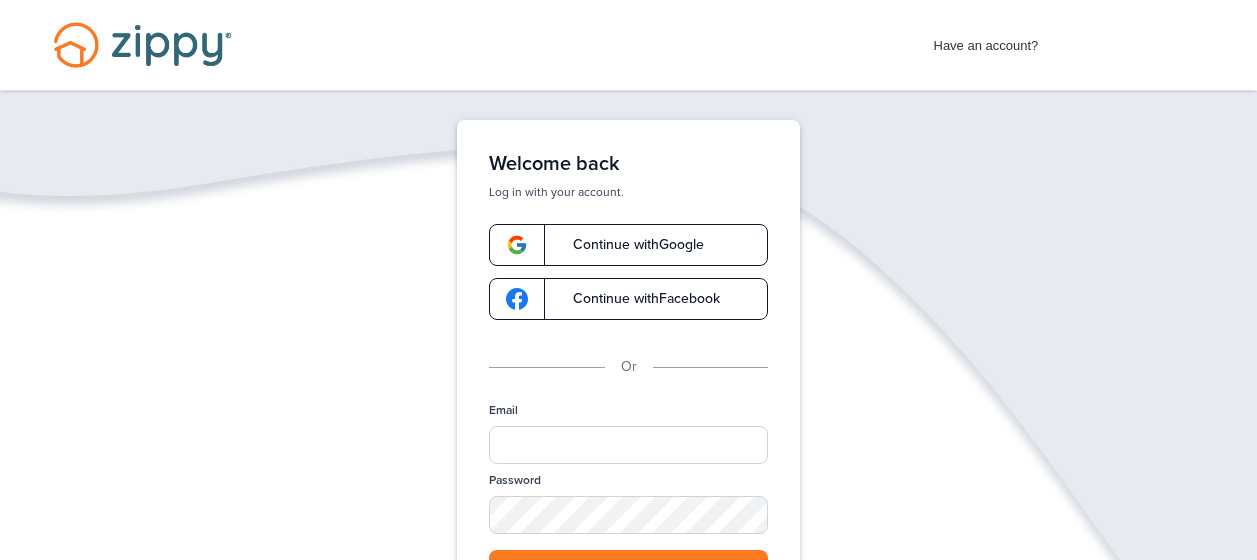 scroll, scrollTop: 0, scrollLeft: 0, axis: both 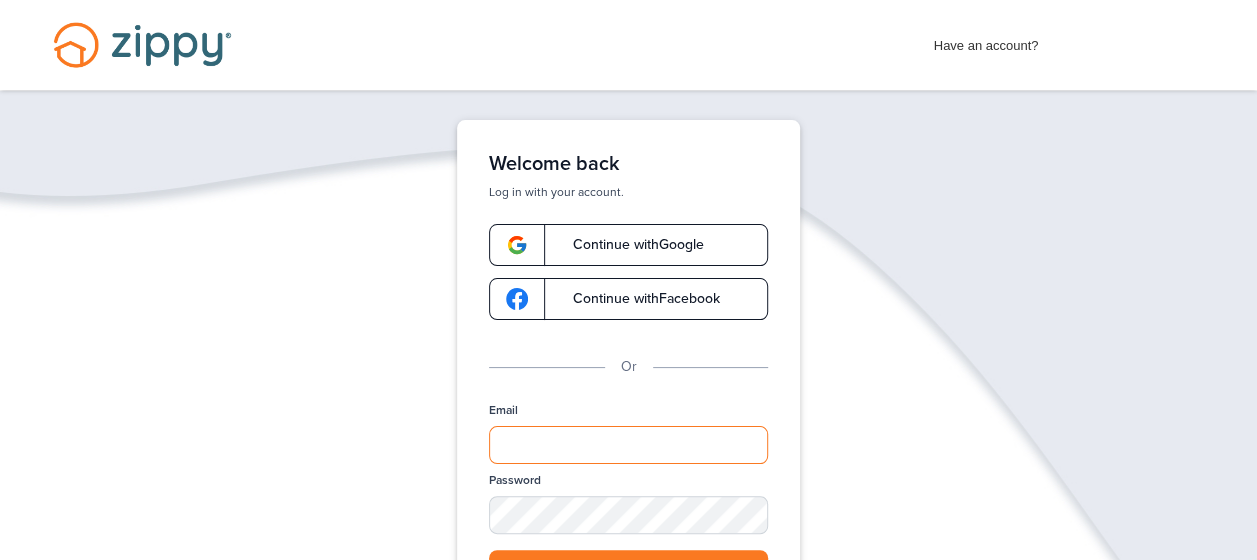 click on "Email" at bounding box center (628, 445) 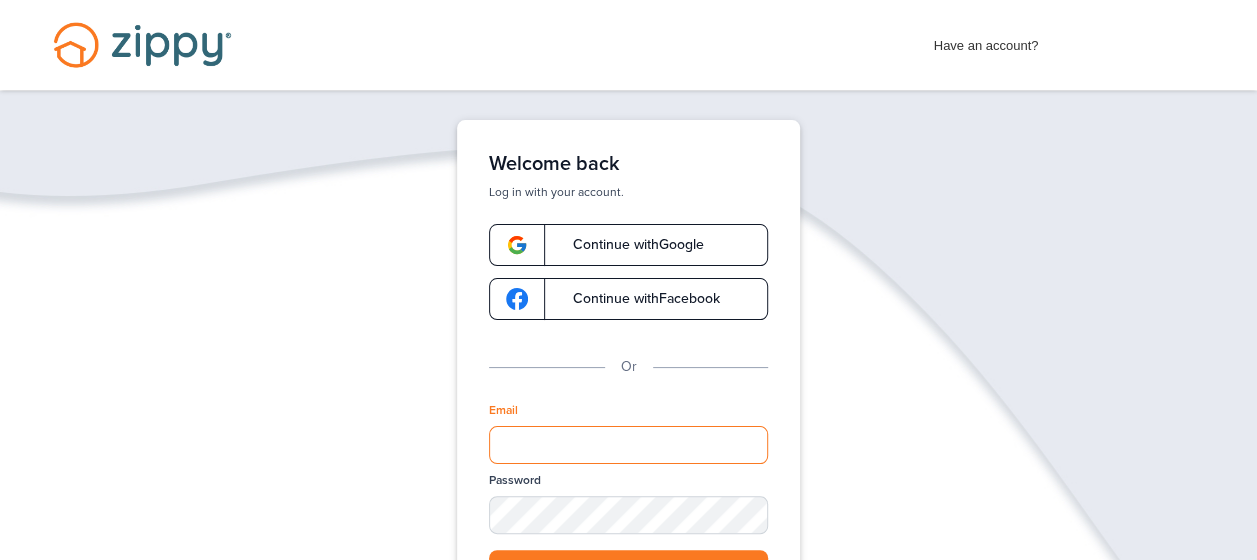 type on "**********" 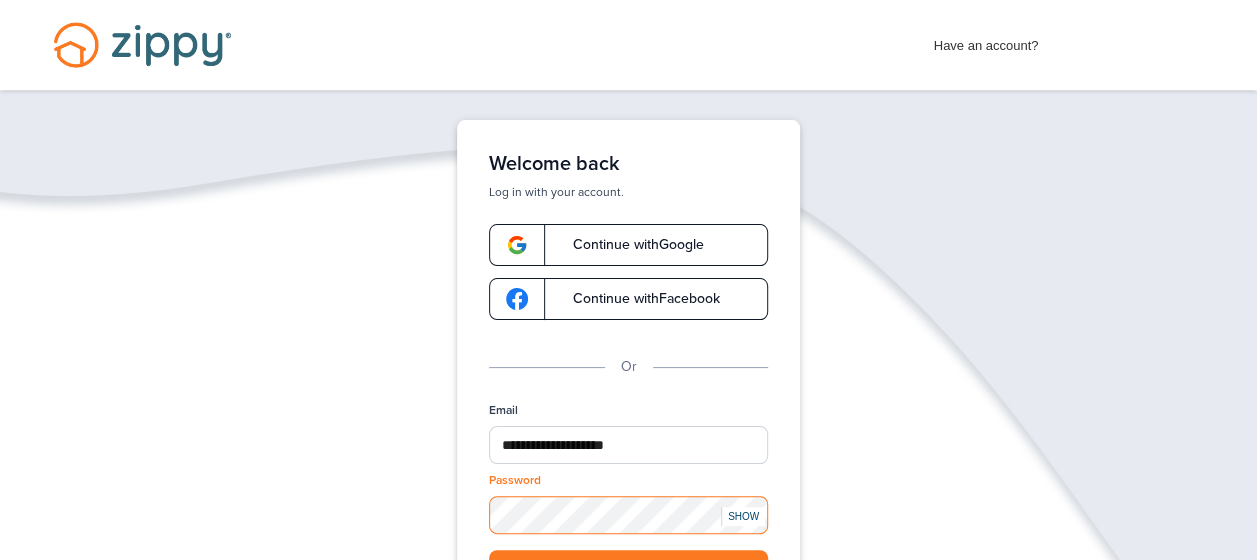 click on "Log in" at bounding box center [628, 570] 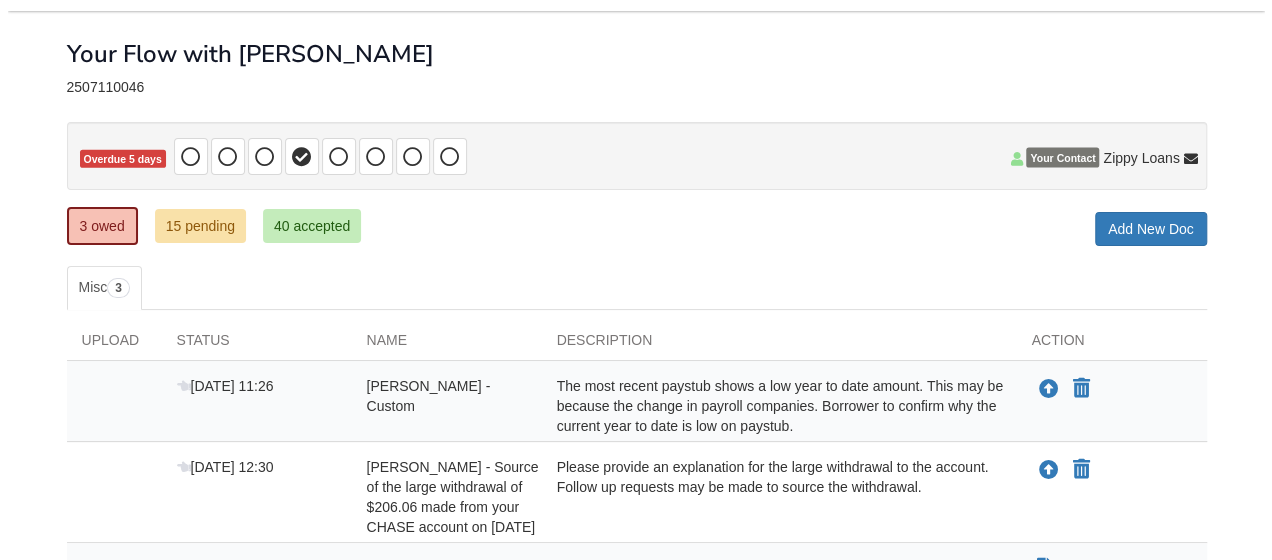scroll, scrollTop: 79, scrollLeft: 0, axis: vertical 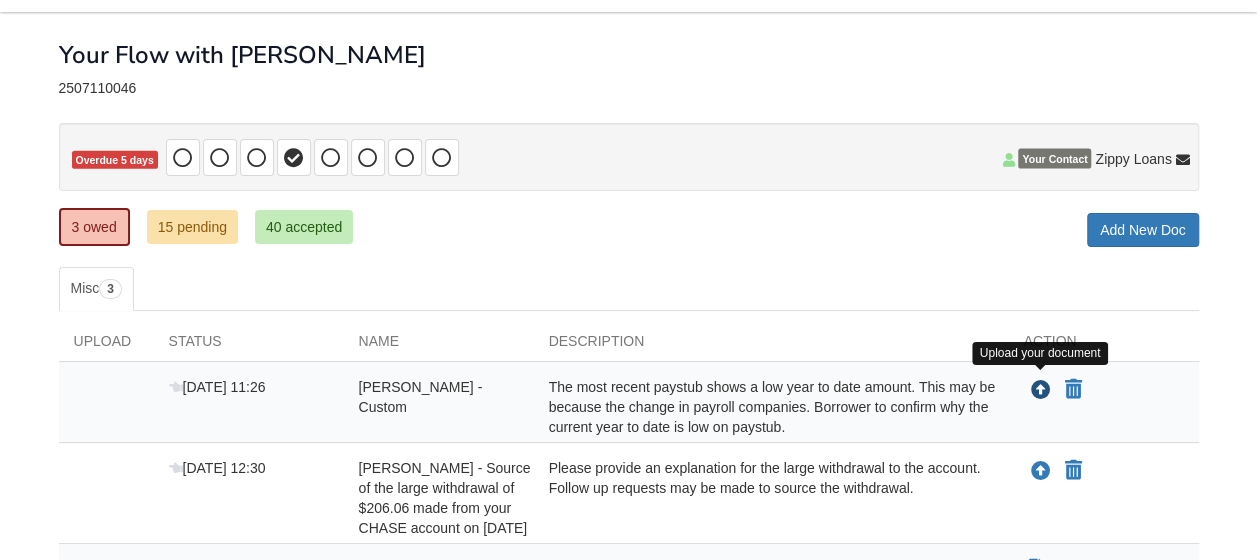 click at bounding box center [1041, 391] 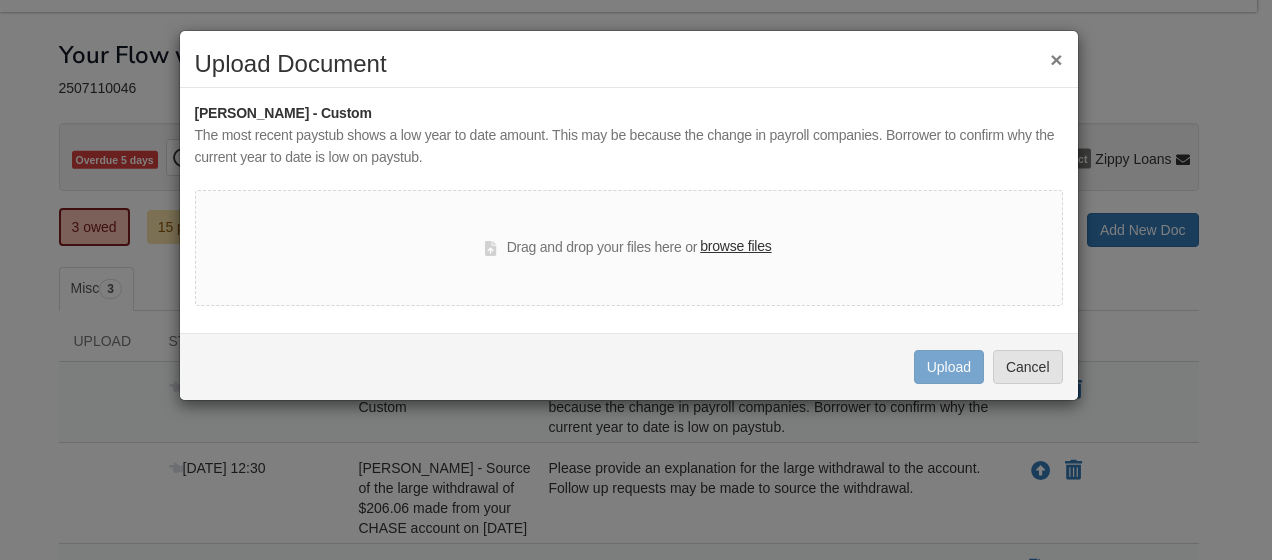 click on "browse files" at bounding box center [735, 247] 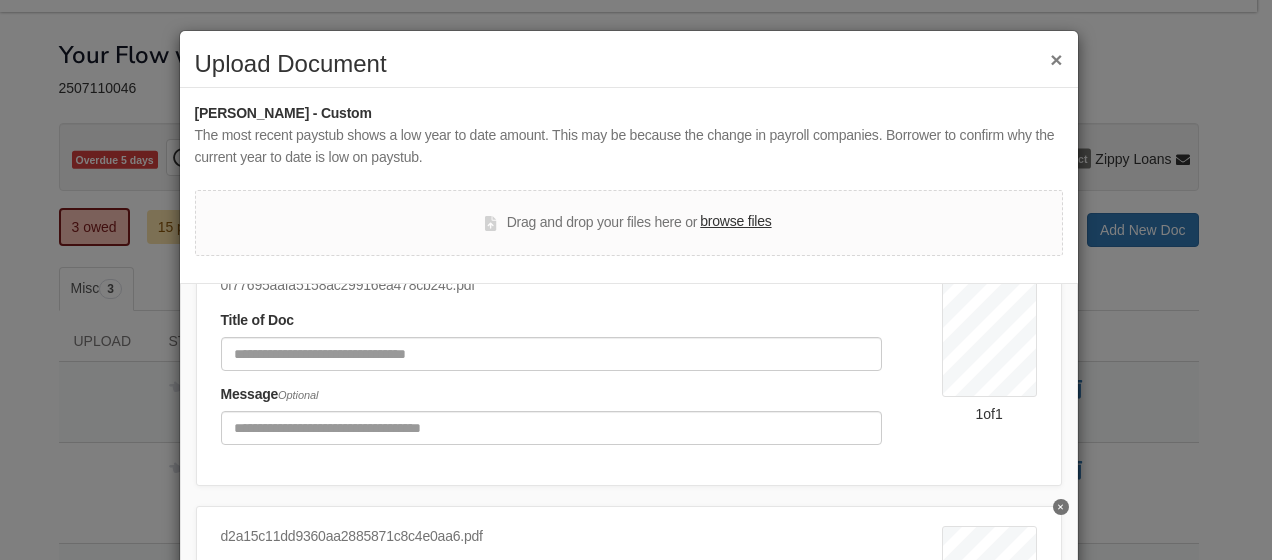 scroll, scrollTop: 109, scrollLeft: 0, axis: vertical 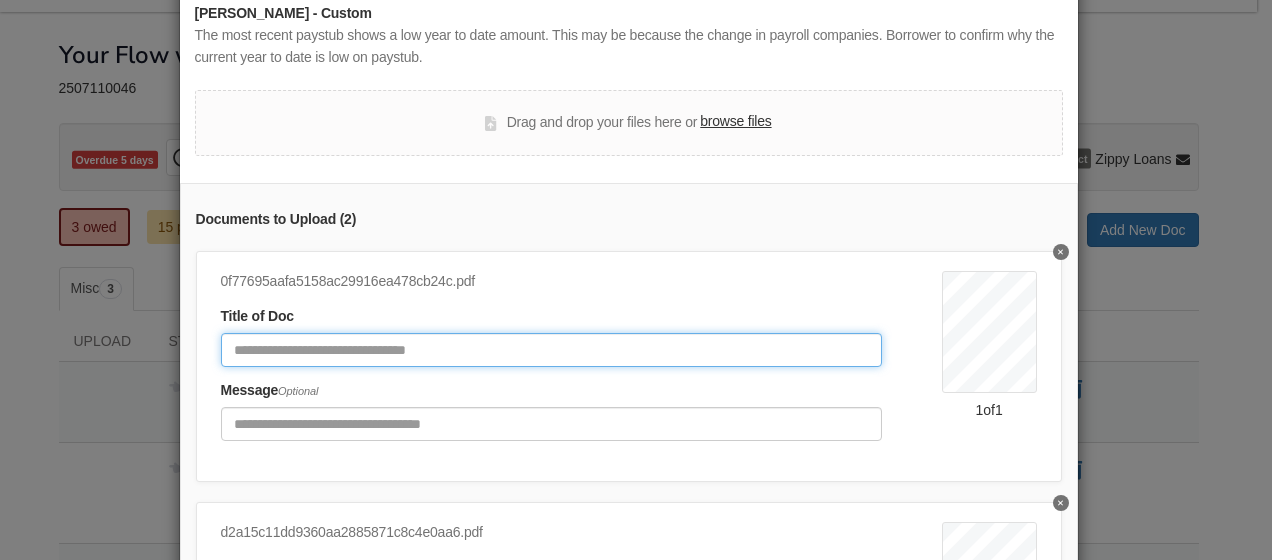 click 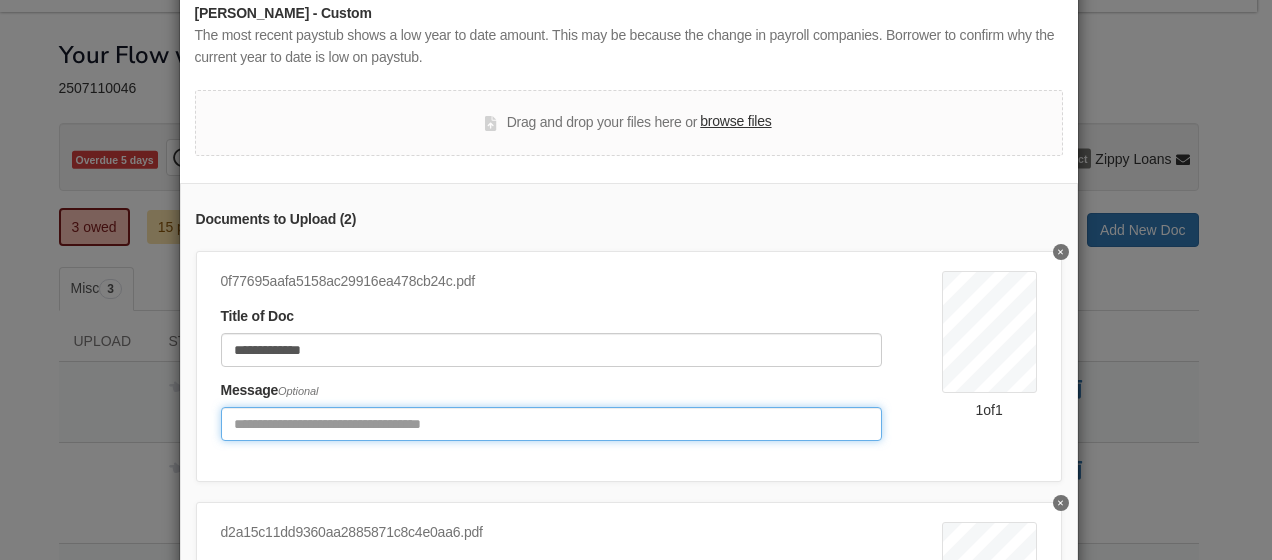 click at bounding box center (551, 424) 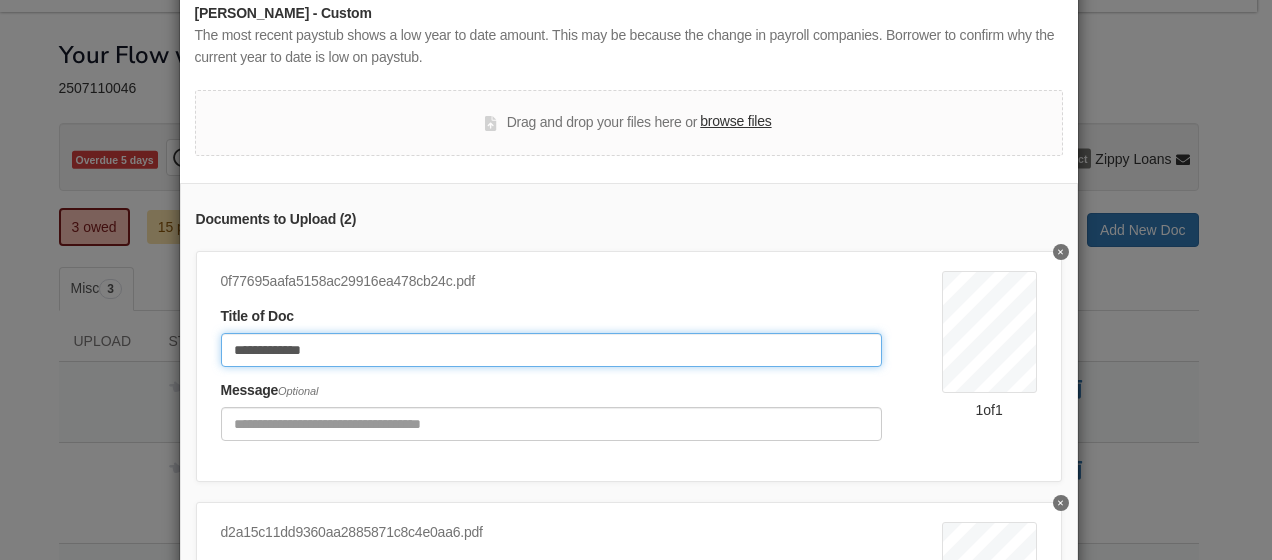 click on "**********" 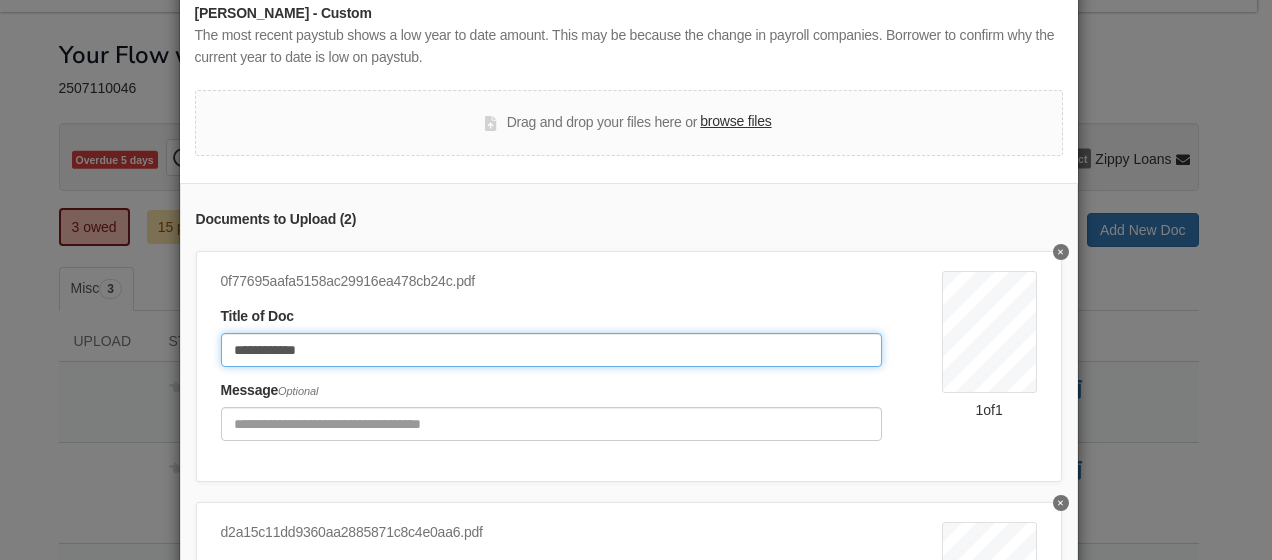 type on "**********" 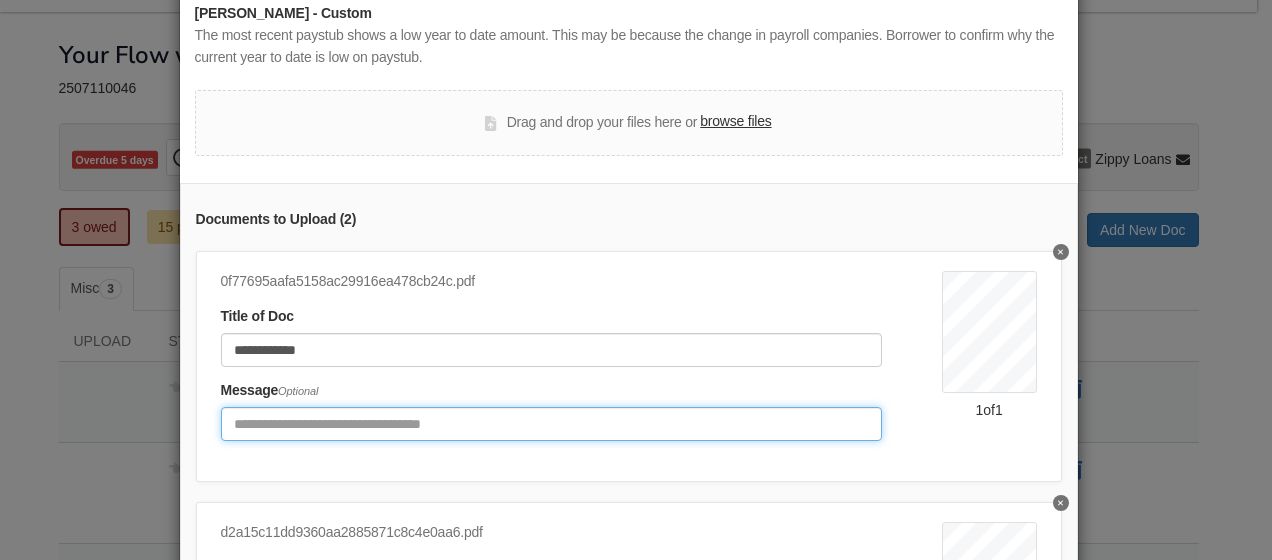 click at bounding box center (551, 424) 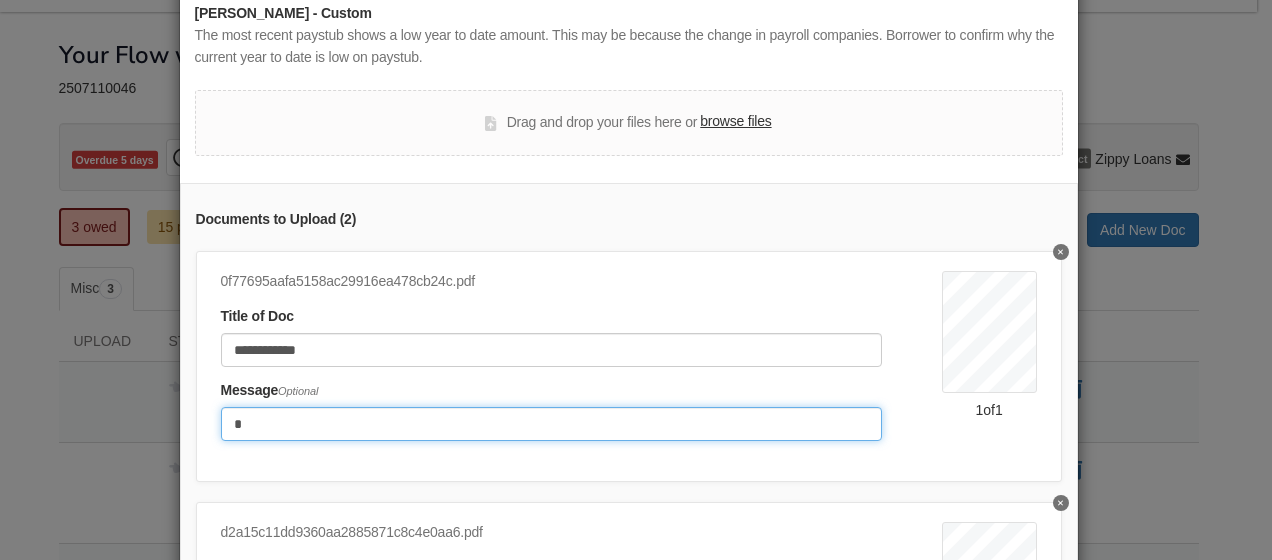 click on "*" at bounding box center (551, 424) 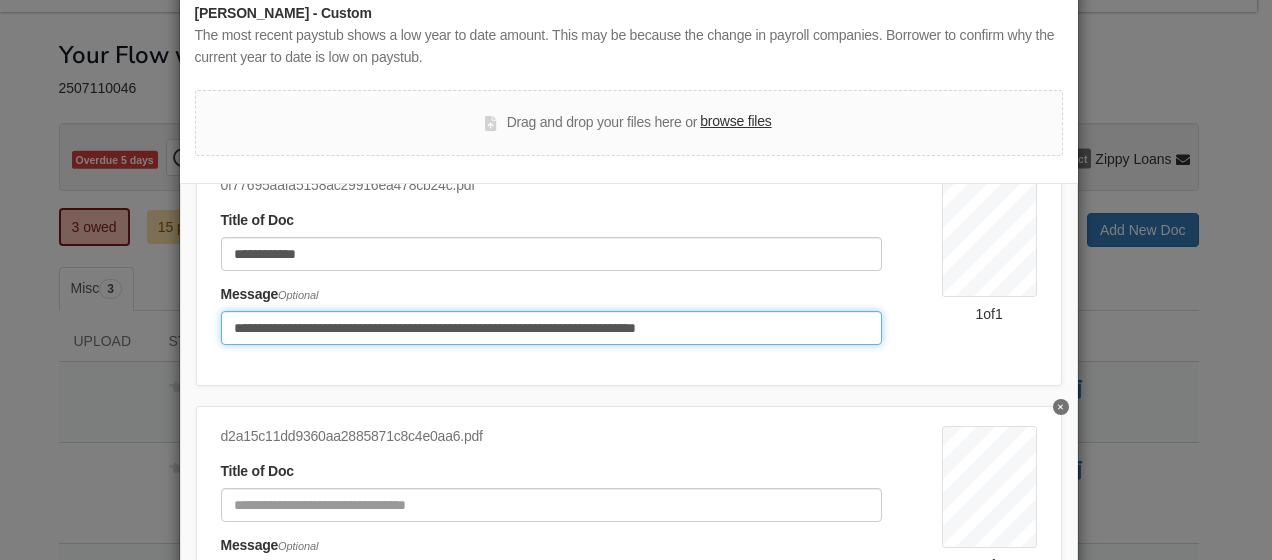 scroll, scrollTop: 109, scrollLeft: 0, axis: vertical 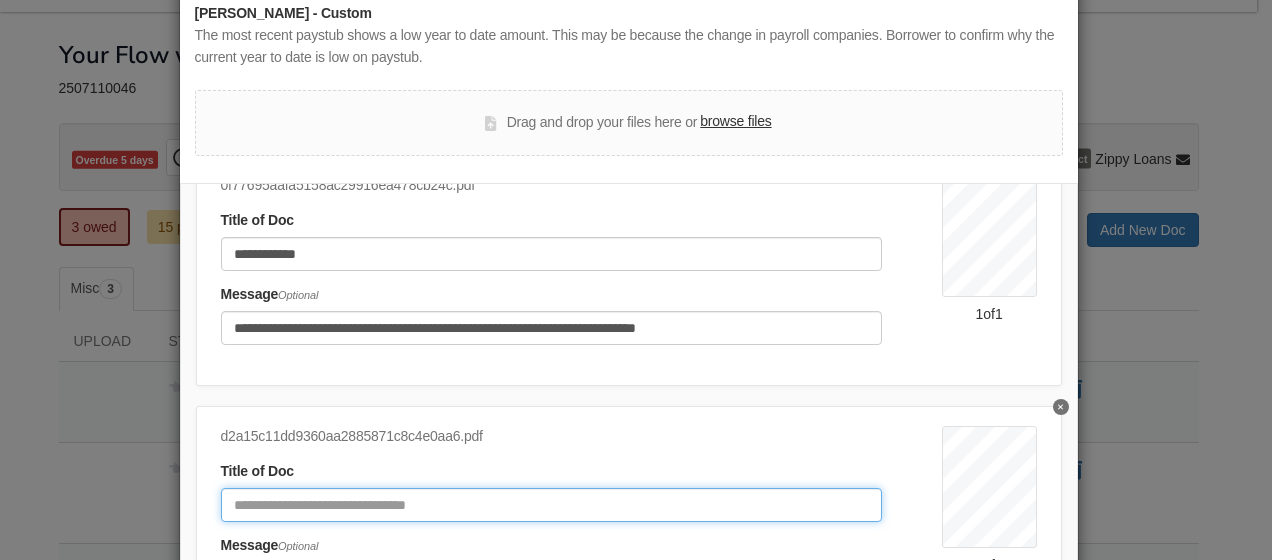 click 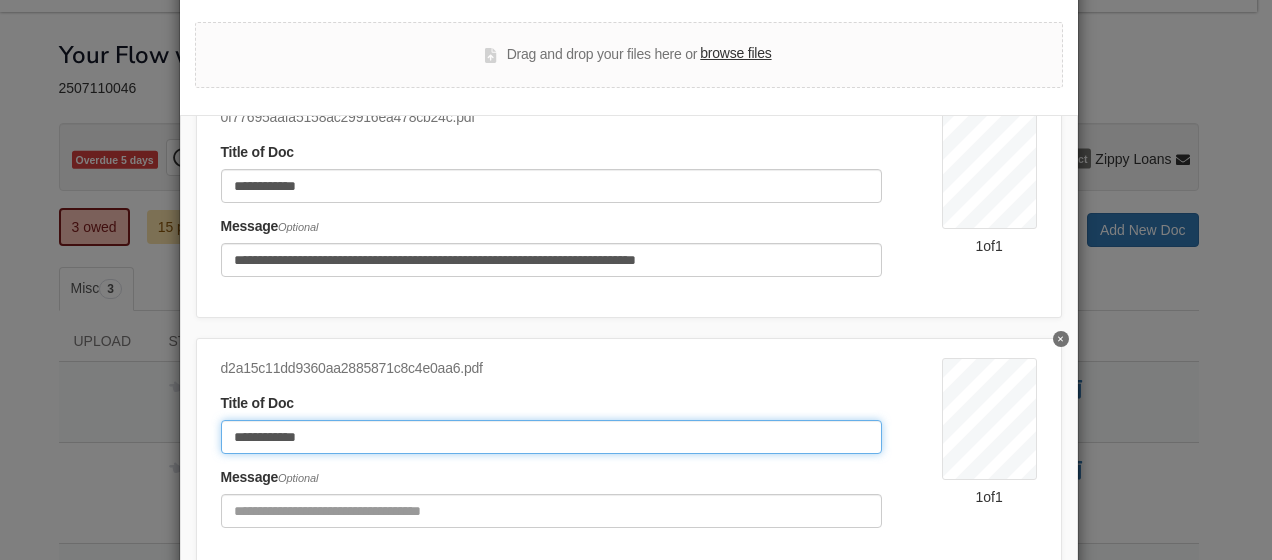 scroll, scrollTop: 200, scrollLeft: 0, axis: vertical 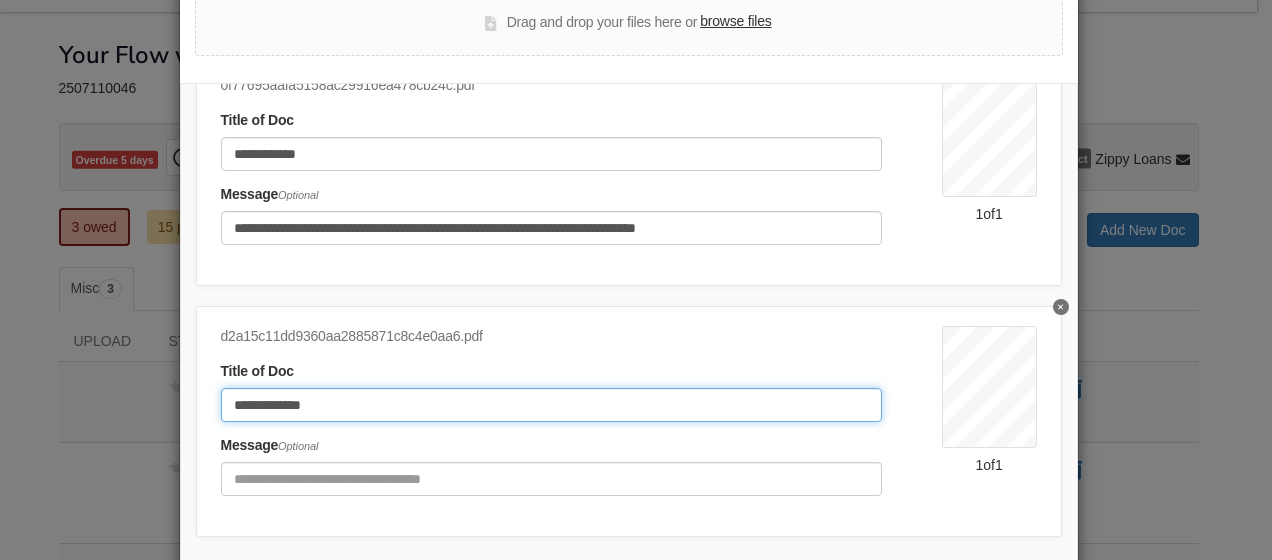 click on "**********" 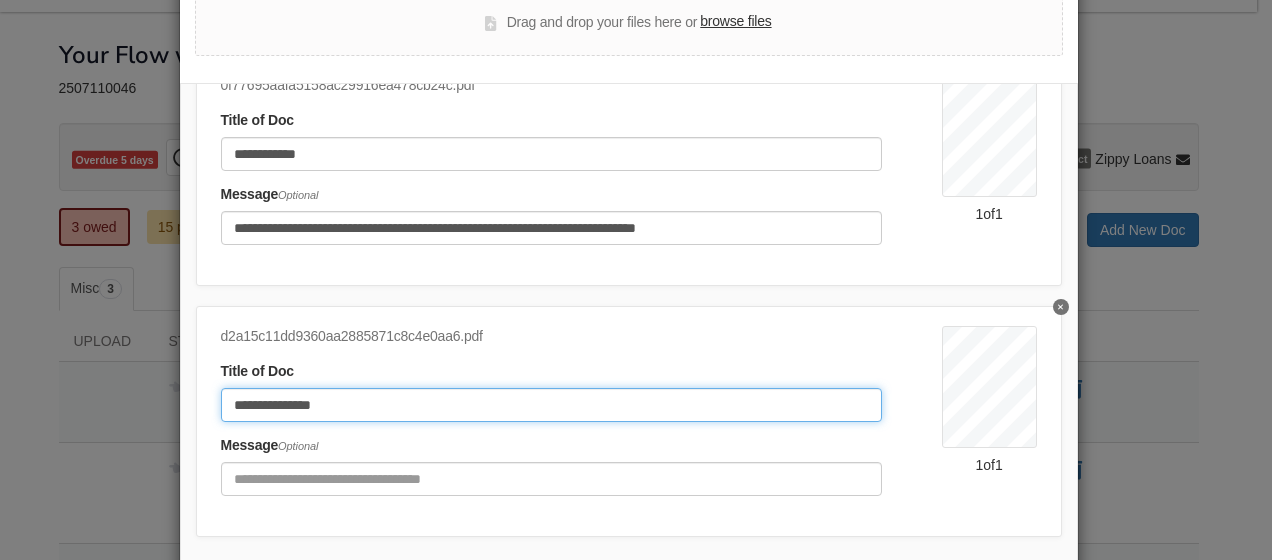 type on "**********" 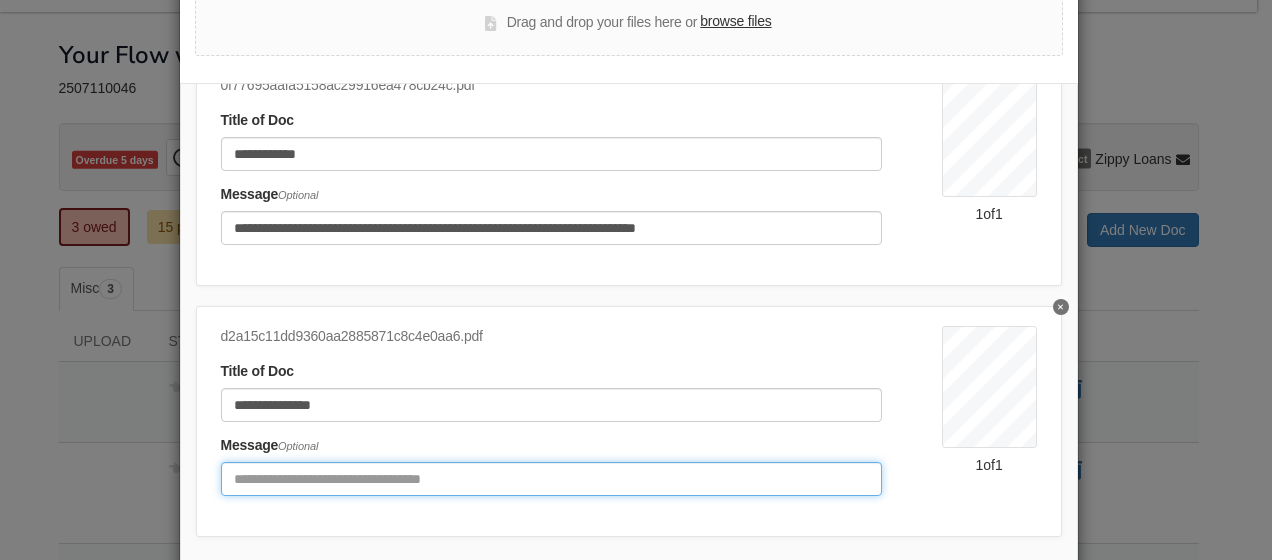 click at bounding box center [551, 479] 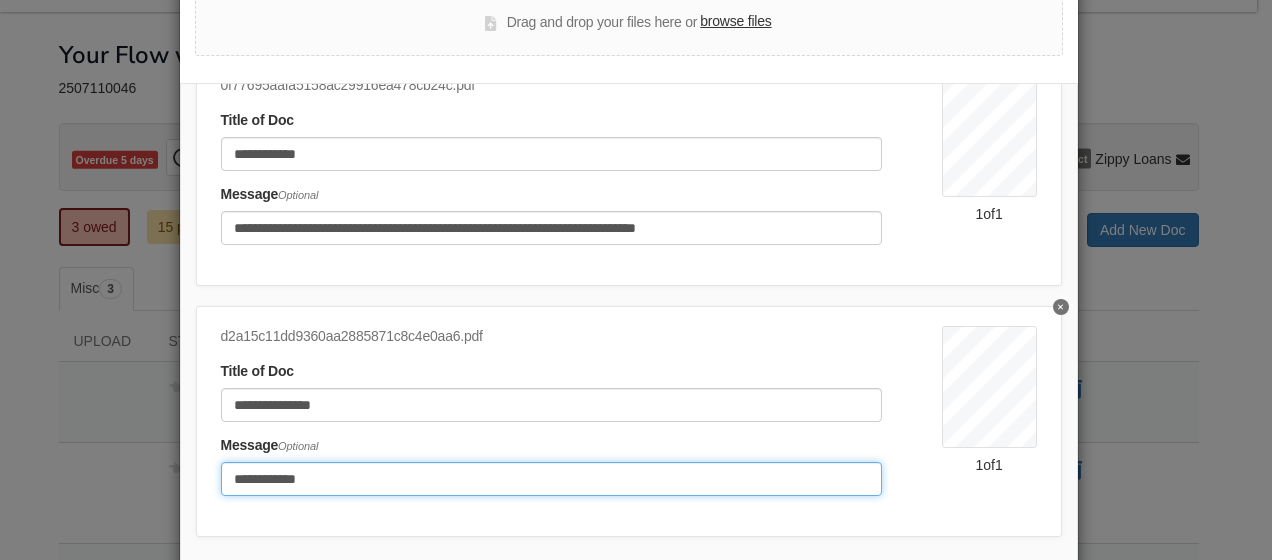 click on "**********" at bounding box center [551, 479] 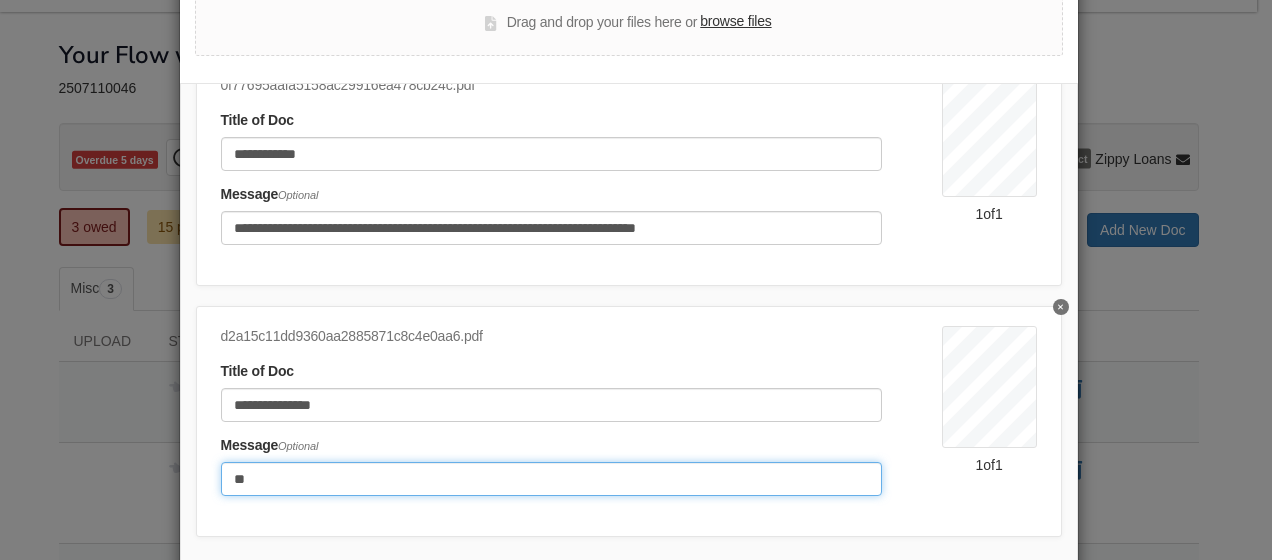 type on "*" 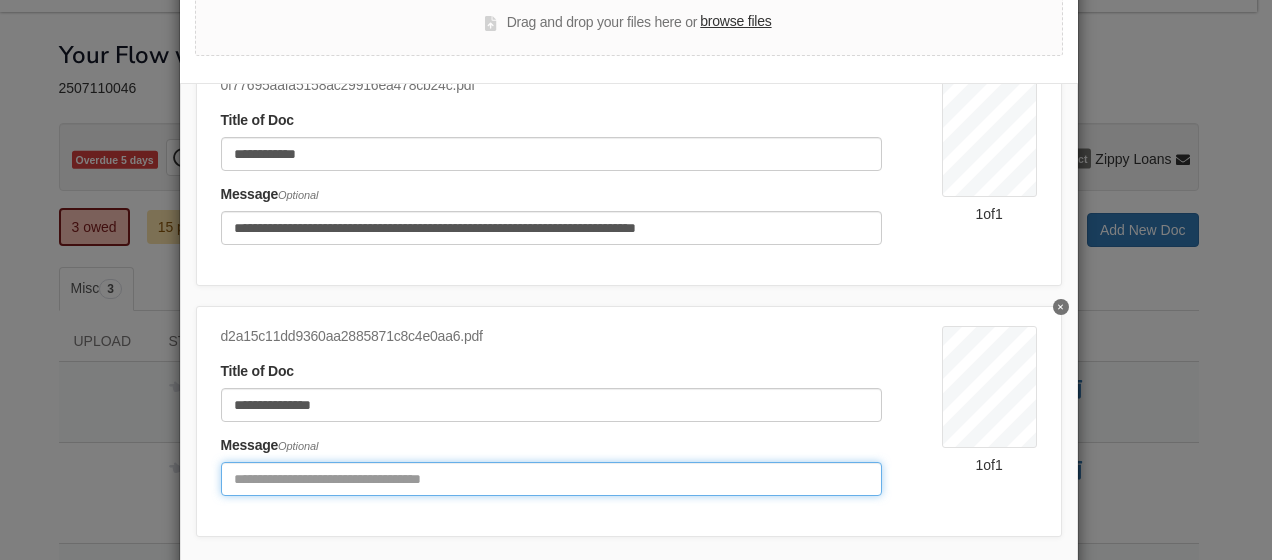 type on "*" 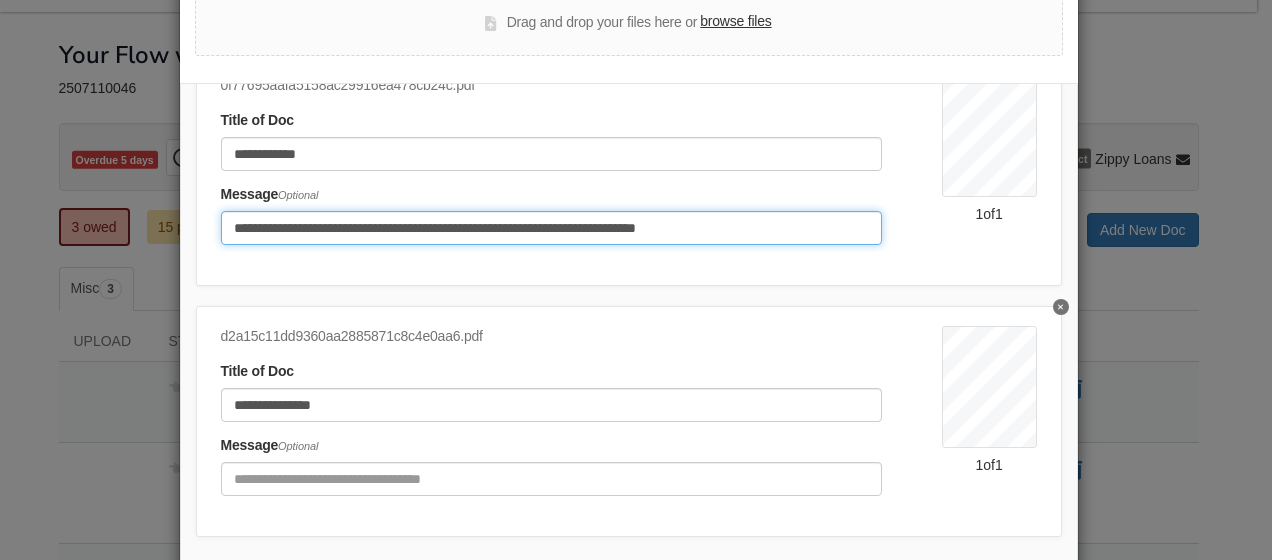 drag, startPoint x: 753, startPoint y: 204, endPoint x: 237, endPoint y: 213, distance: 516.0785 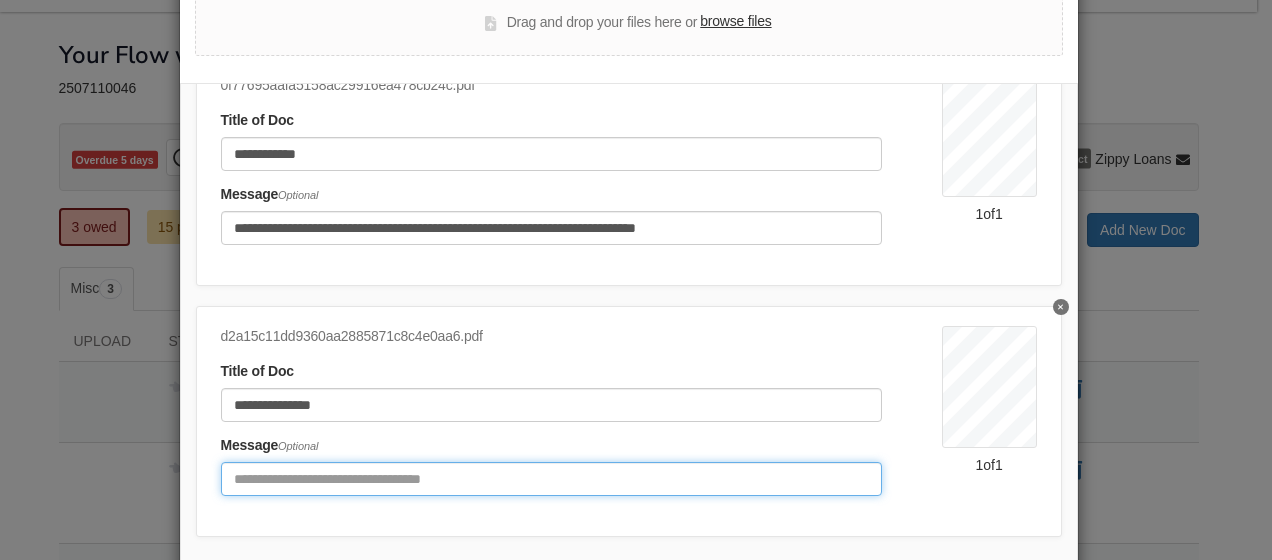 click at bounding box center (551, 479) 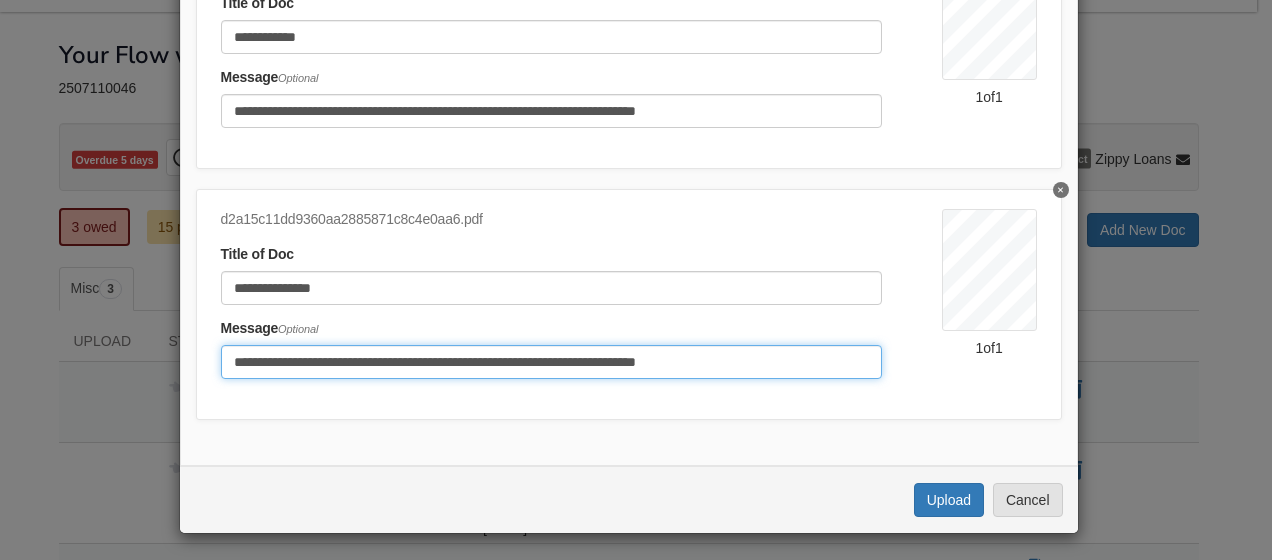 scroll, scrollTop: 319, scrollLeft: 0, axis: vertical 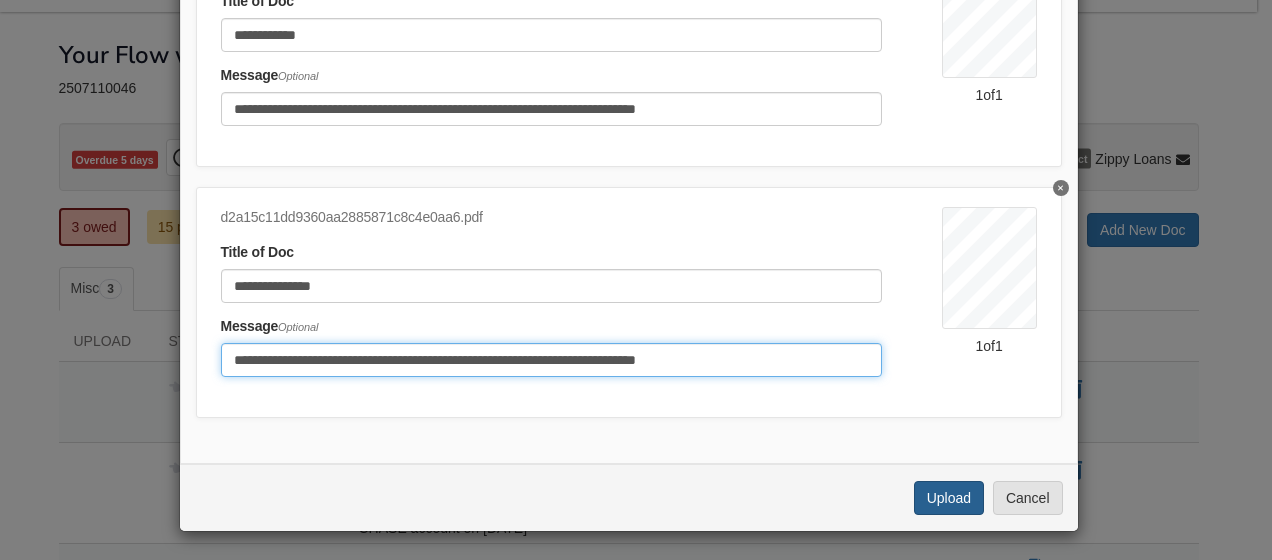 type on "**********" 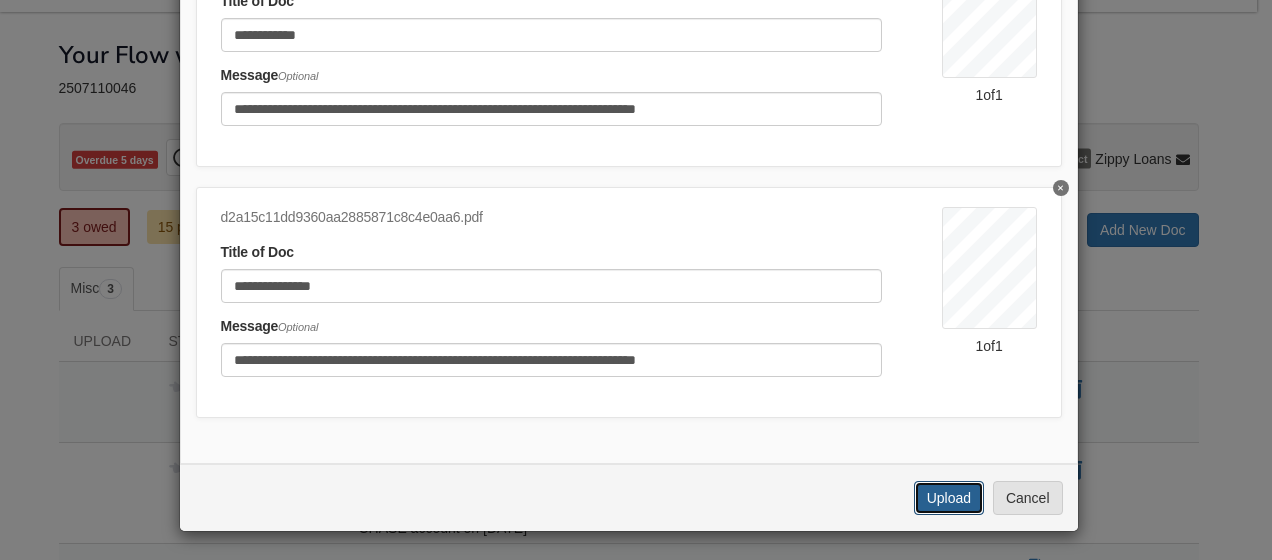 click on "Upload" at bounding box center [949, 498] 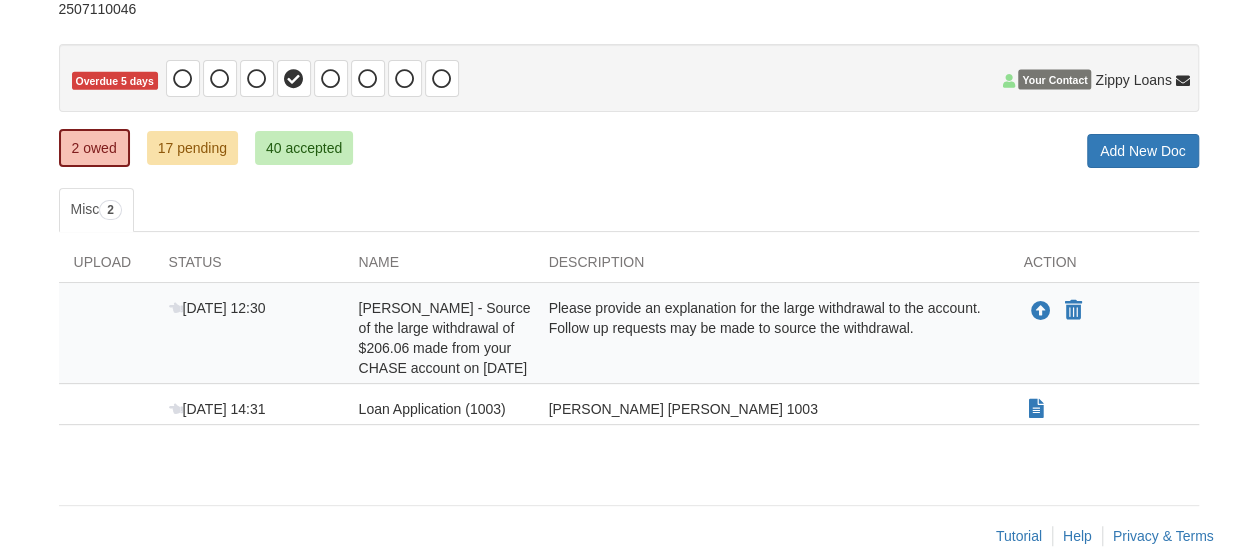 scroll, scrollTop: 198, scrollLeft: 0, axis: vertical 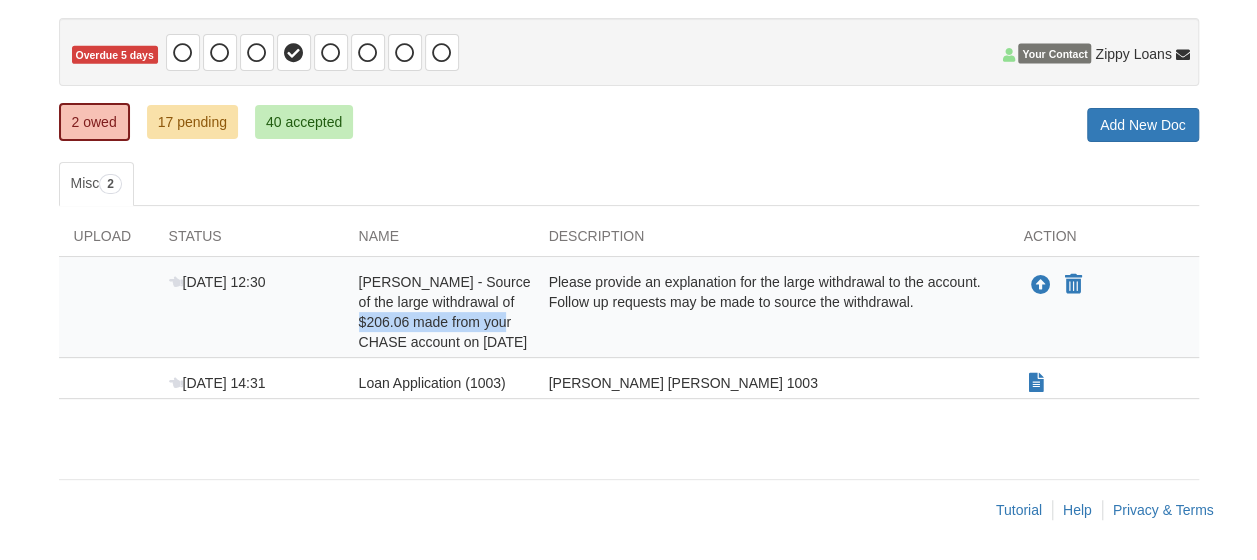 drag, startPoint x: 350, startPoint y: 302, endPoint x: 520, endPoint y: 310, distance: 170.18813 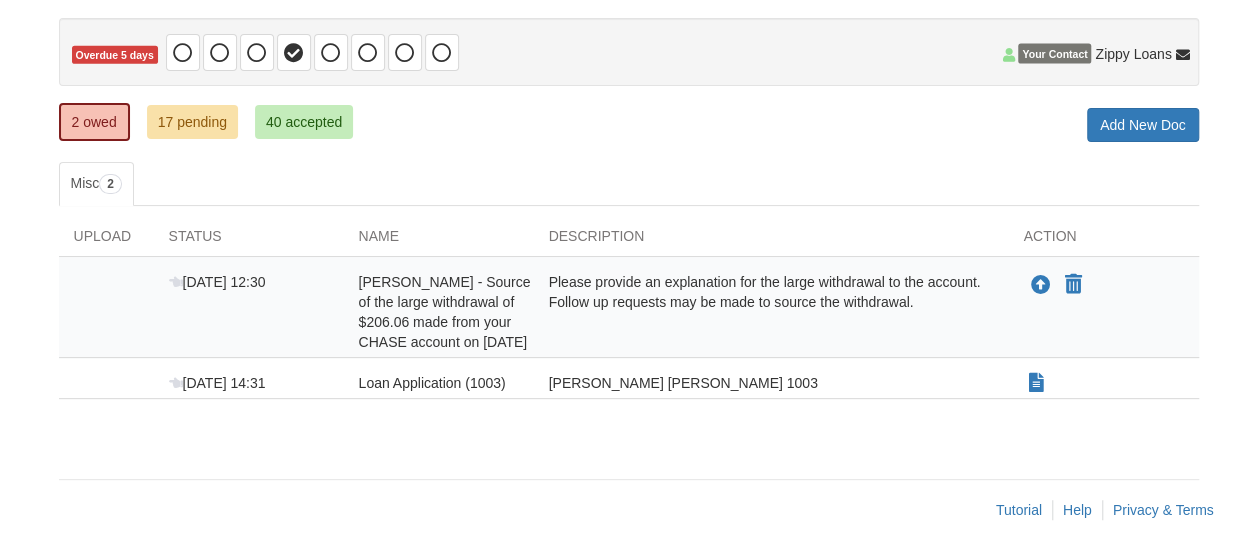 drag, startPoint x: 520, startPoint y: 310, endPoint x: 497, endPoint y: 317, distance: 24.04163 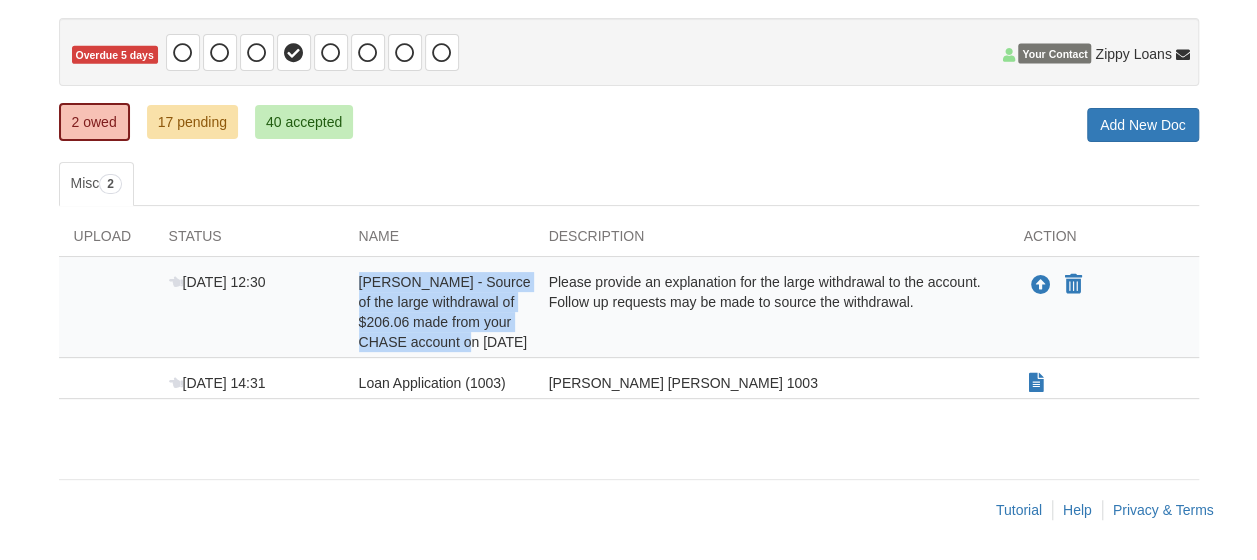 drag, startPoint x: 487, startPoint y: 320, endPoint x: 354, endPoint y: 267, distance: 143.17122 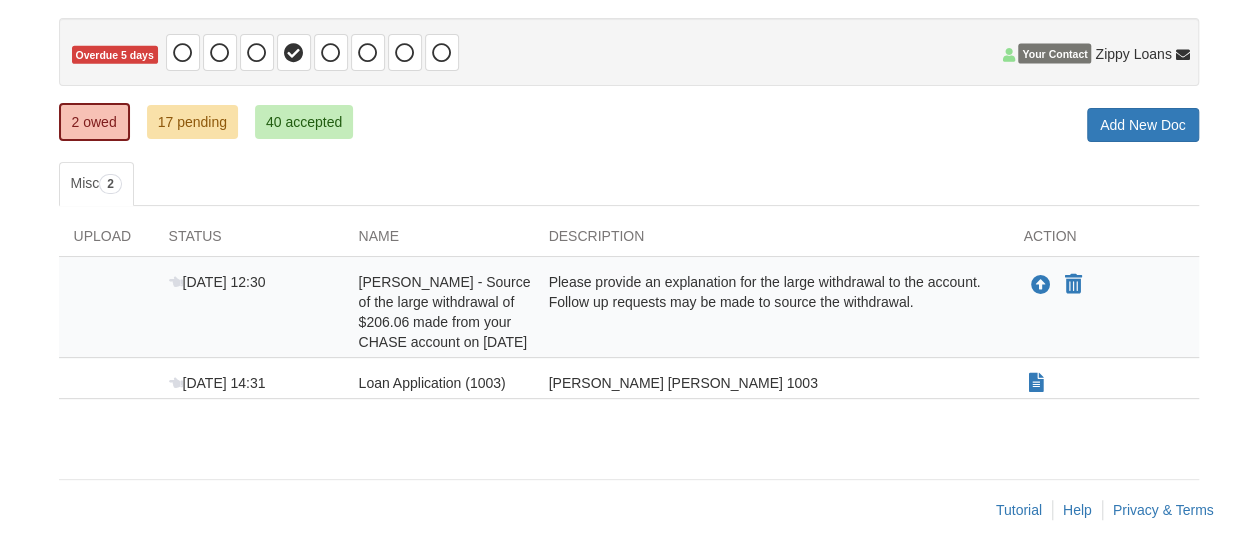 click on "[DATE] 12:30" at bounding box center (249, 312) 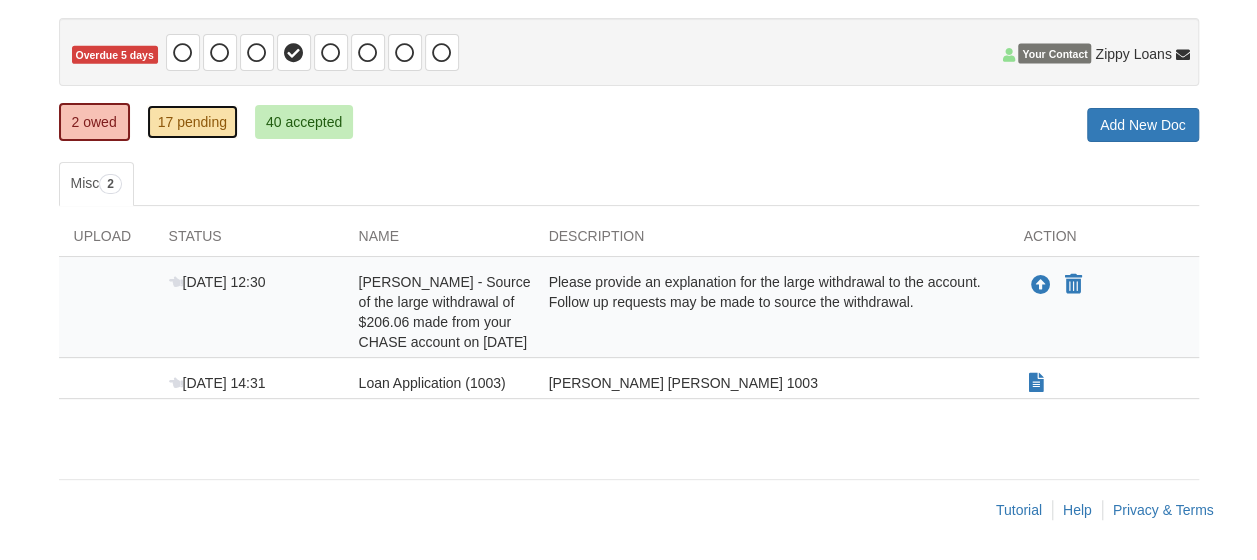 click on "17 pending" at bounding box center [192, 122] 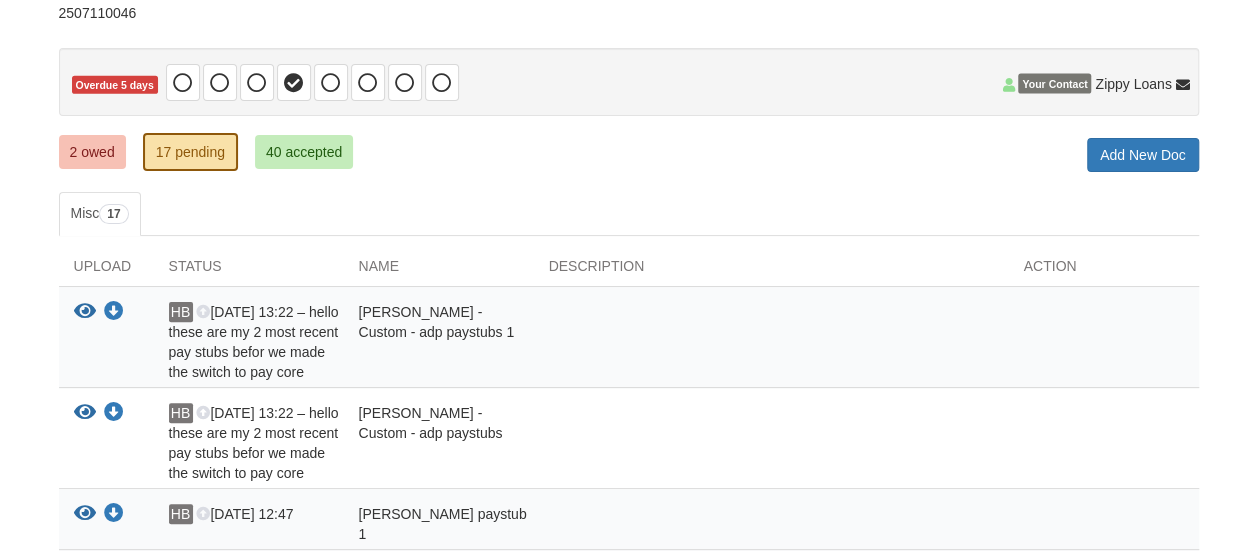 scroll, scrollTop: 200, scrollLeft: 0, axis: vertical 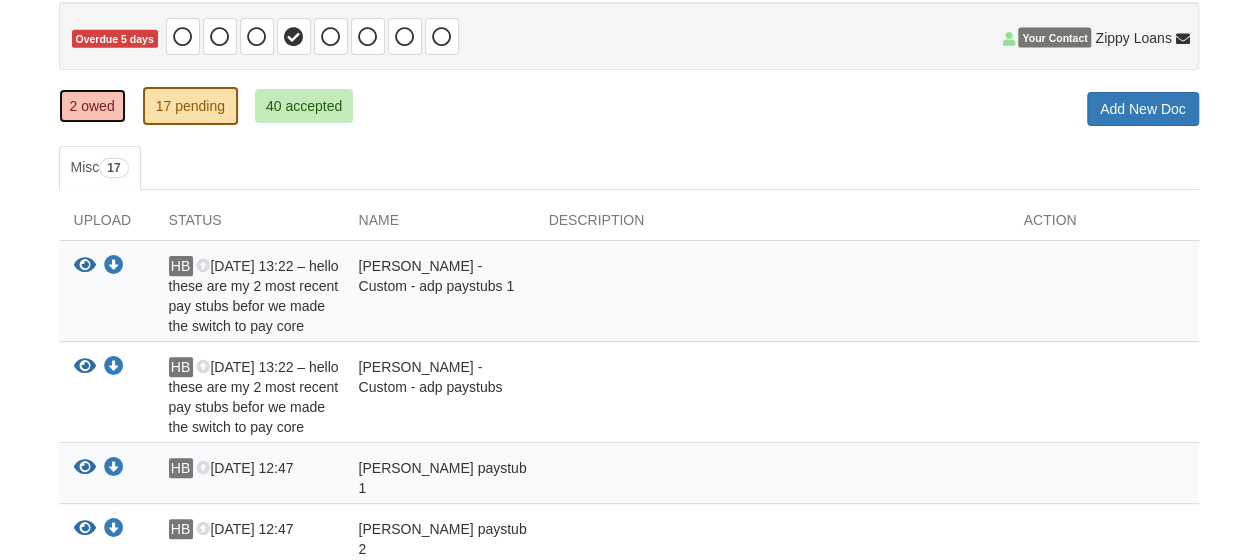 click on "2 owed" at bounding box center (92, 106) 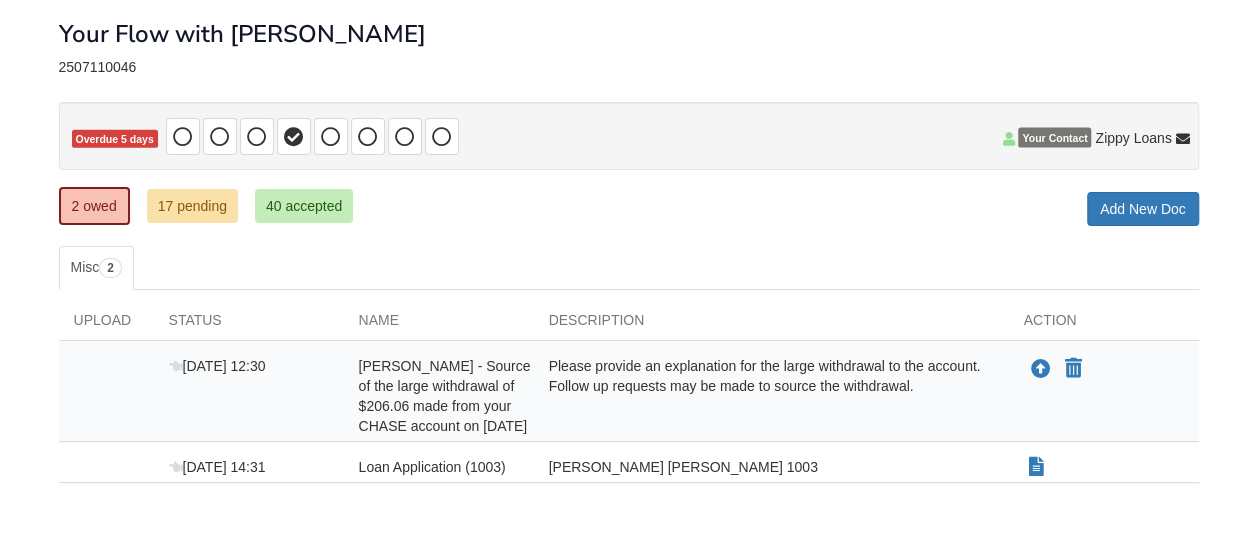 scroll, scrollTop: 198, scrollLeft: 0, axis: vertical 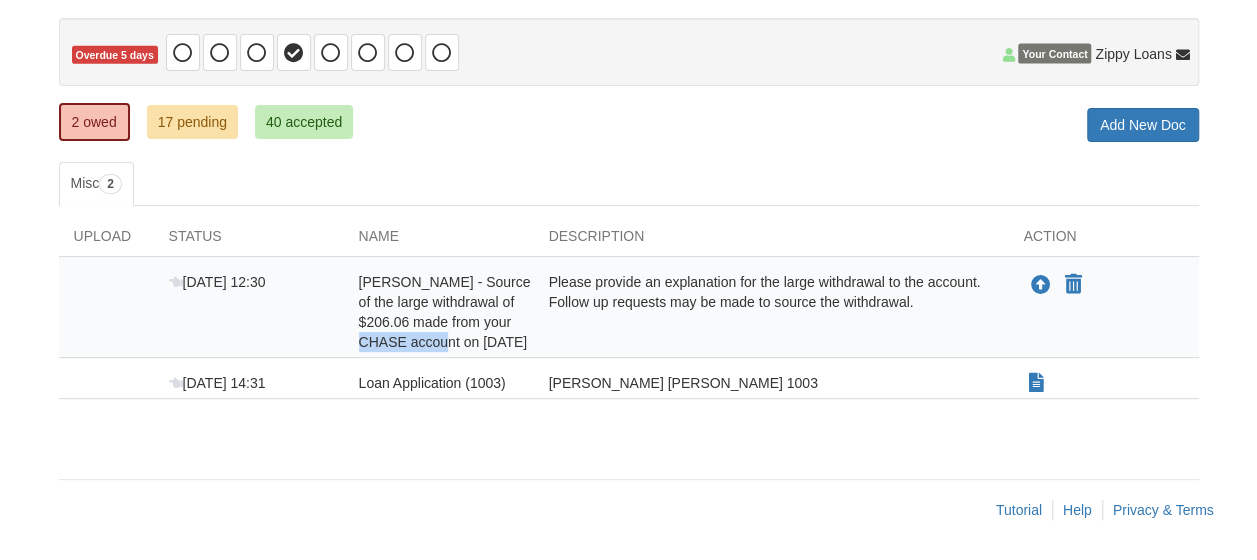 drag, startPoint x: 342, startPoint y: 332, endPoint x: 438, endPoint y: 322, distance: 96.519424 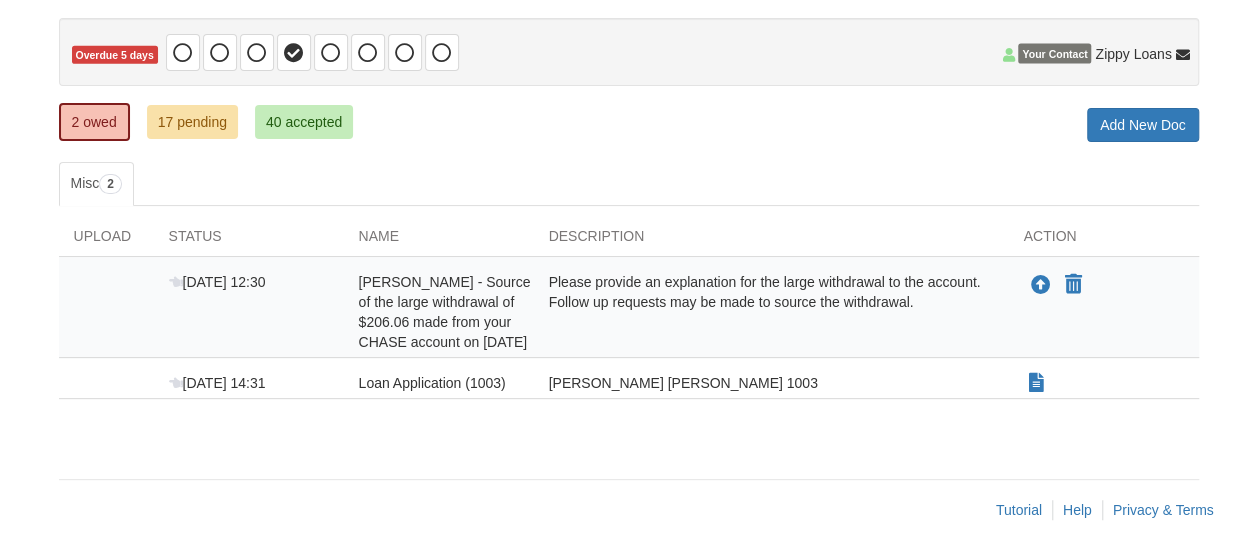 drag, startPoint x: 438, startPoint y: 322, endPoint x: 487, endPoint y: 324, distance: 49.0408 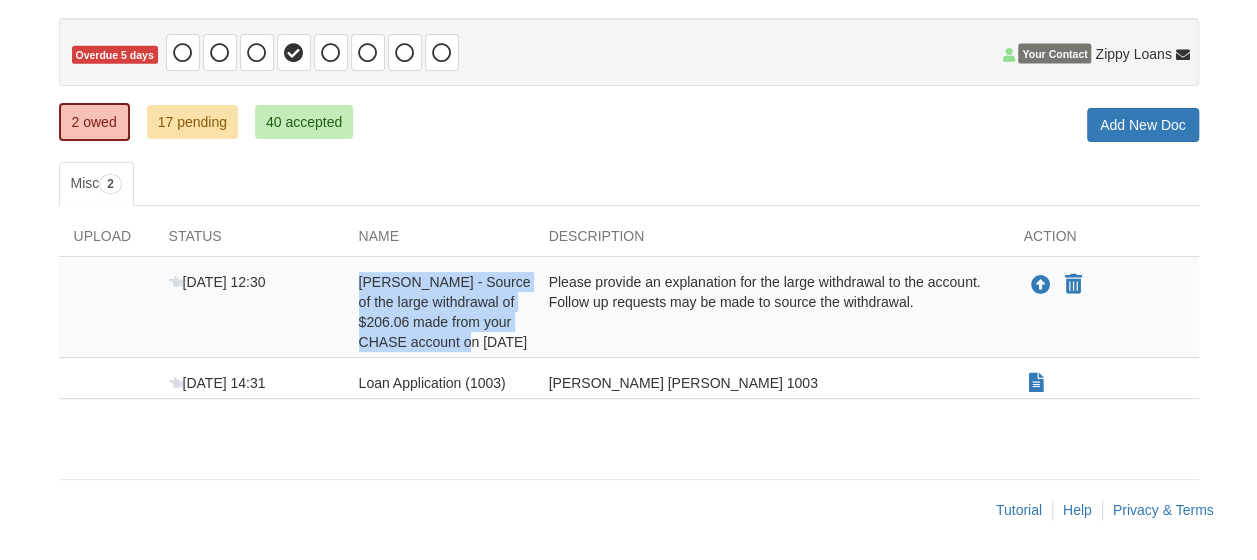 drag, startPoint x: 487, startPoint y: 324, endPoint x: 348, endPoint y: 265, distance: 151.00331 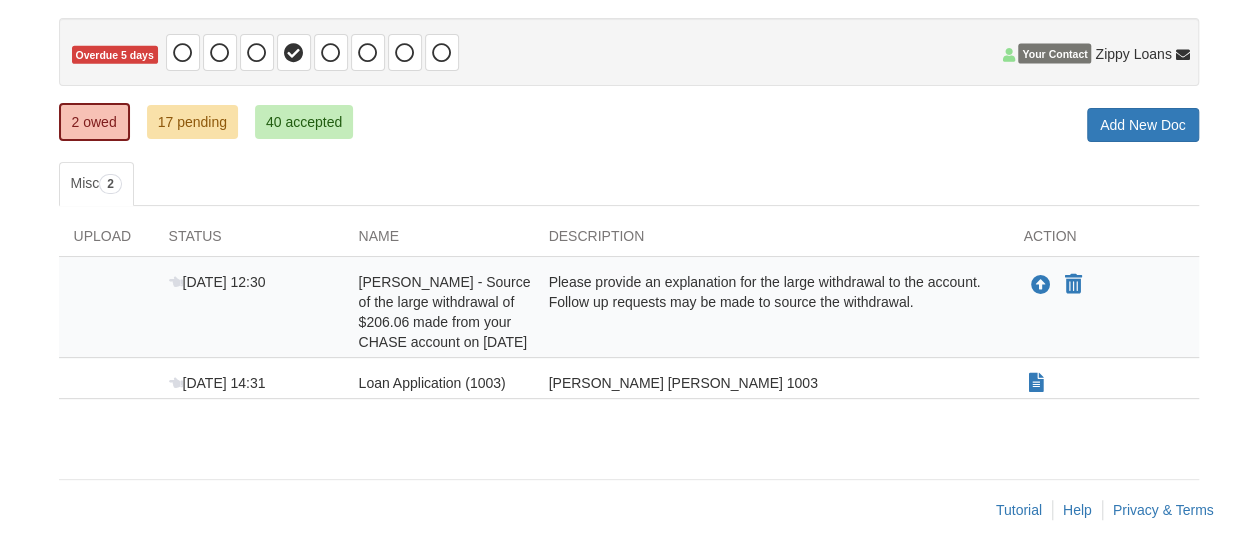 click on "Please provide an explanation for the large withdrawal to the account.  Follow up requests may be made to source the withdrawal." at bounding box center (771, 312) 